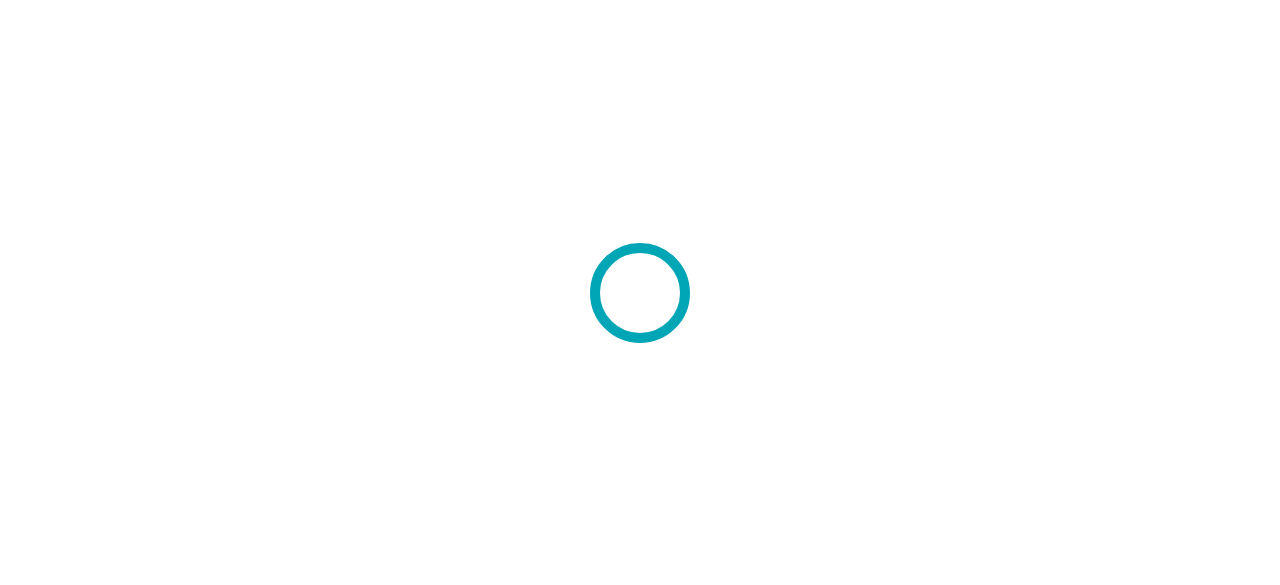 scroll, scrollTop: 0, scrollLeft: 0, axis: both 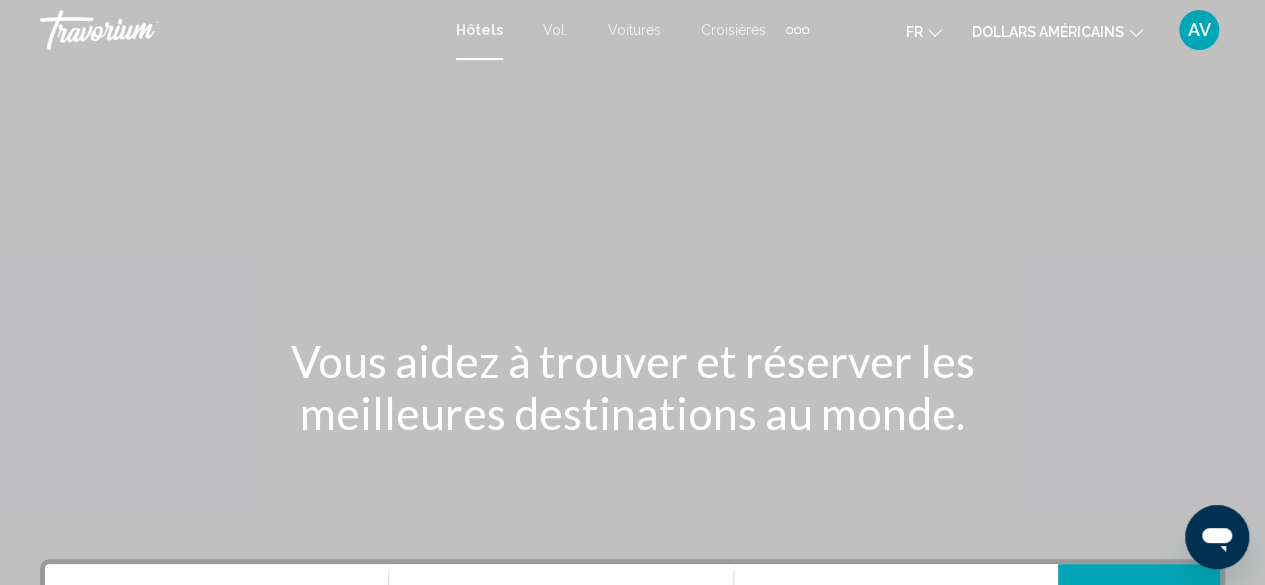 click on "Vol." at bounding box center (555, 30) 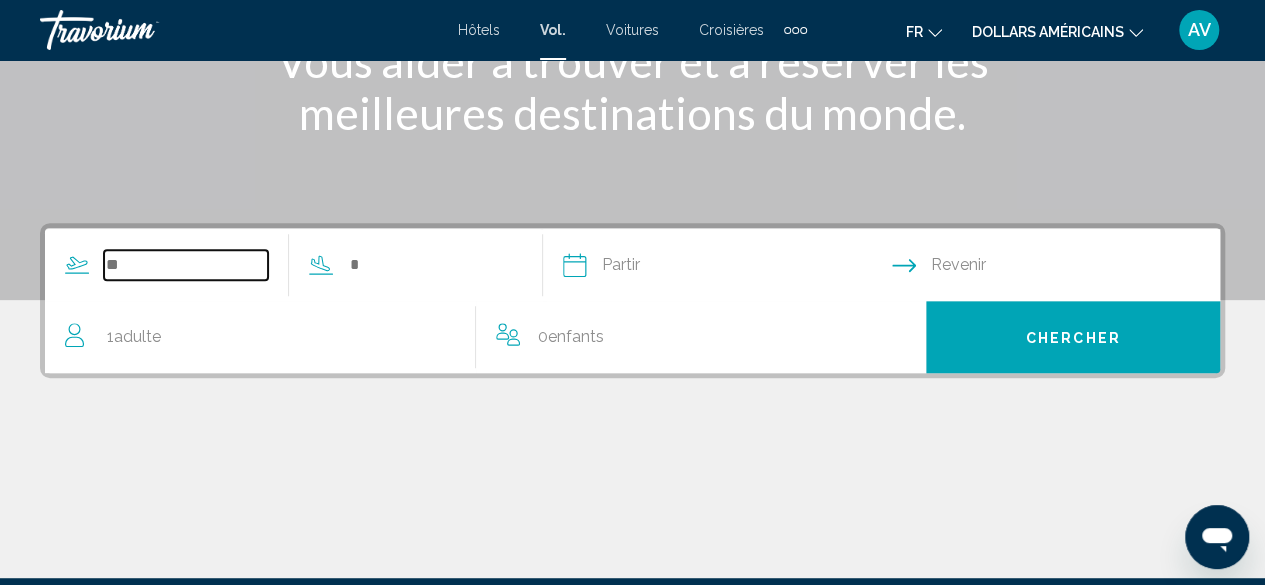 click at bounding box center (186, 265) 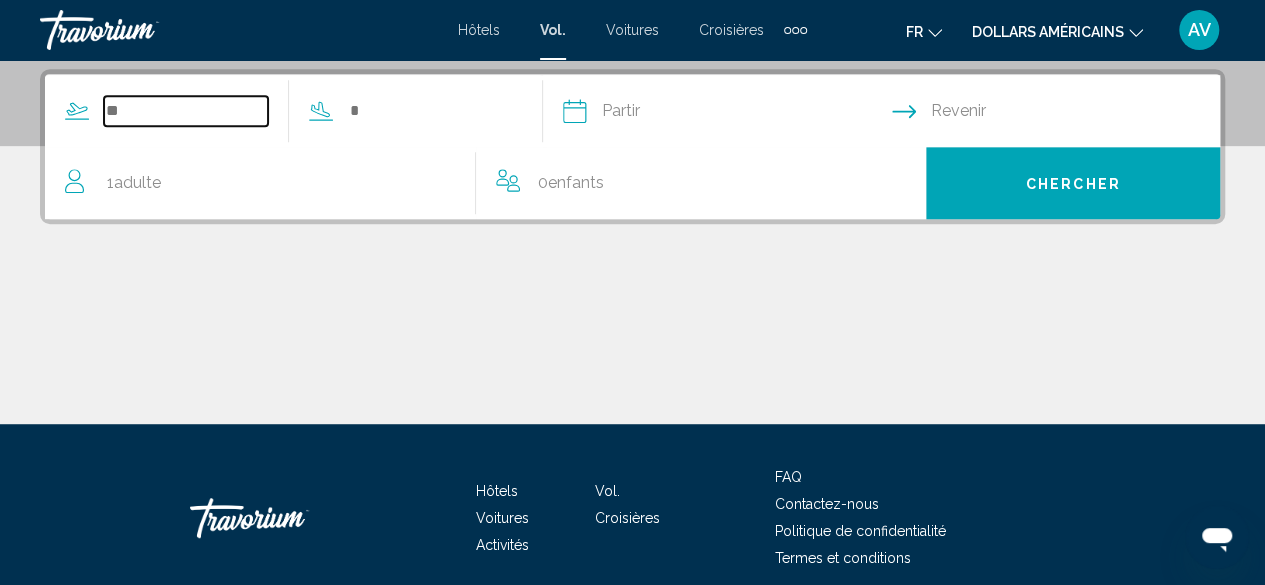 scroll, scrollTop: 458, scrollLeft: 0, axis: vertical 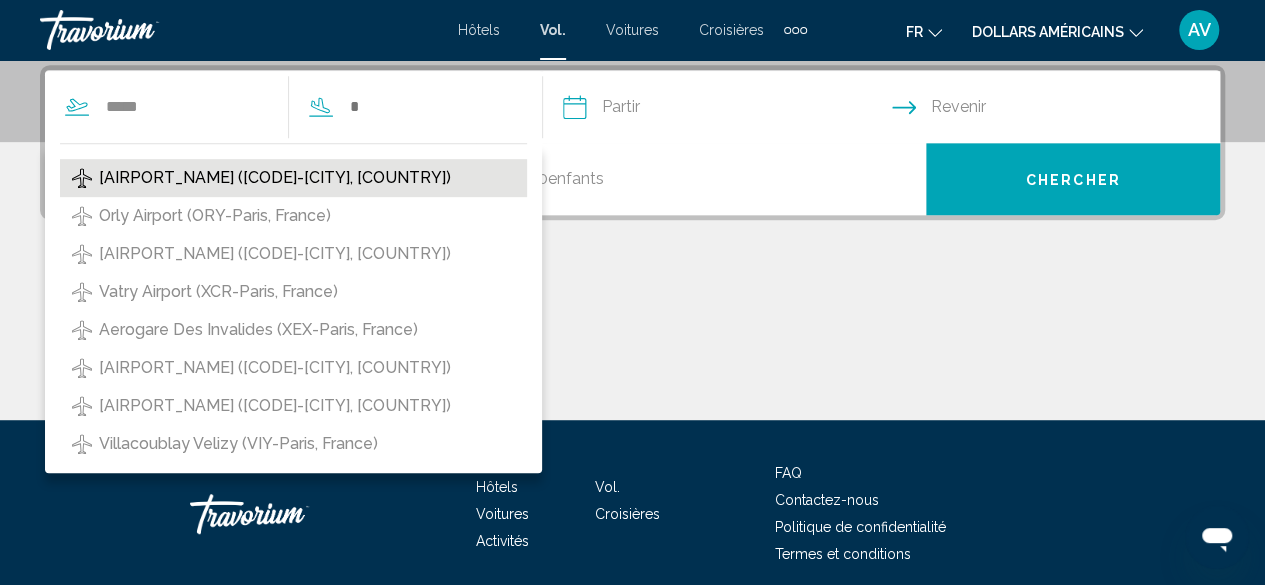 click on "[AIRPORT_NAME] ([CODE]-[CITY], [COUNTRY])" at bounding box center [275, 178] 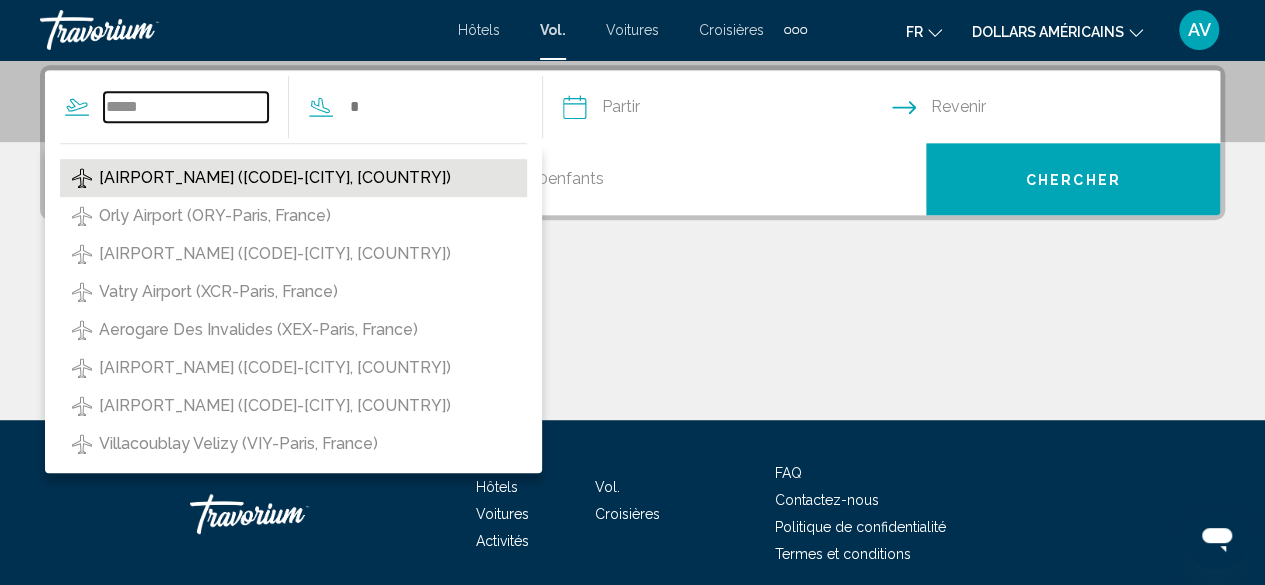 type on "**********" 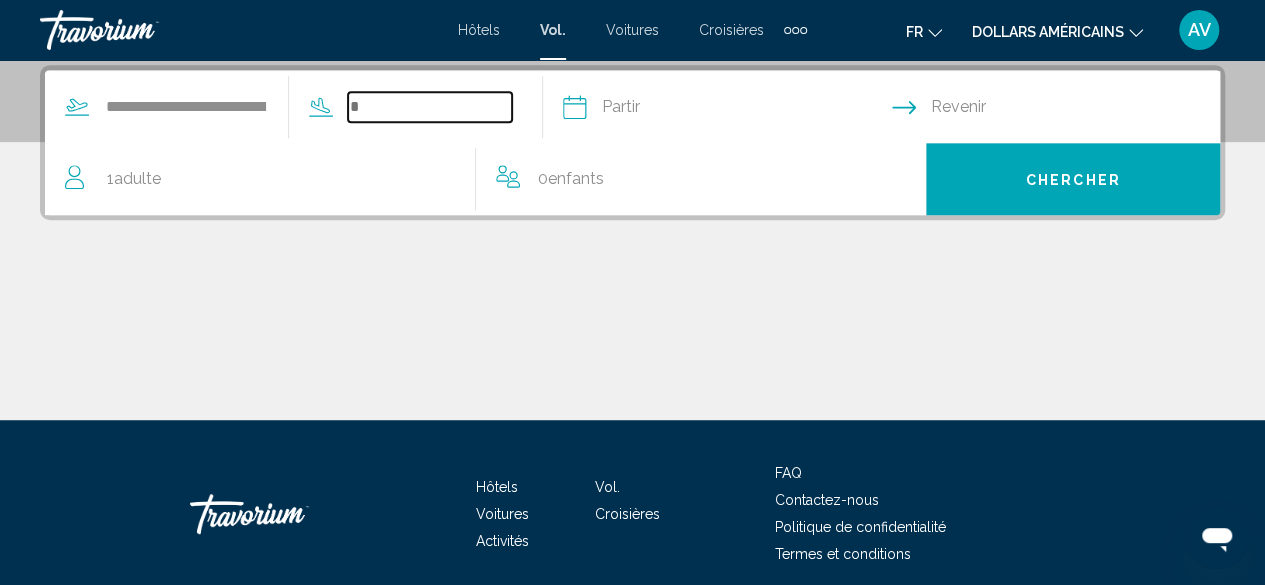 click at bounding box center (430, 107) 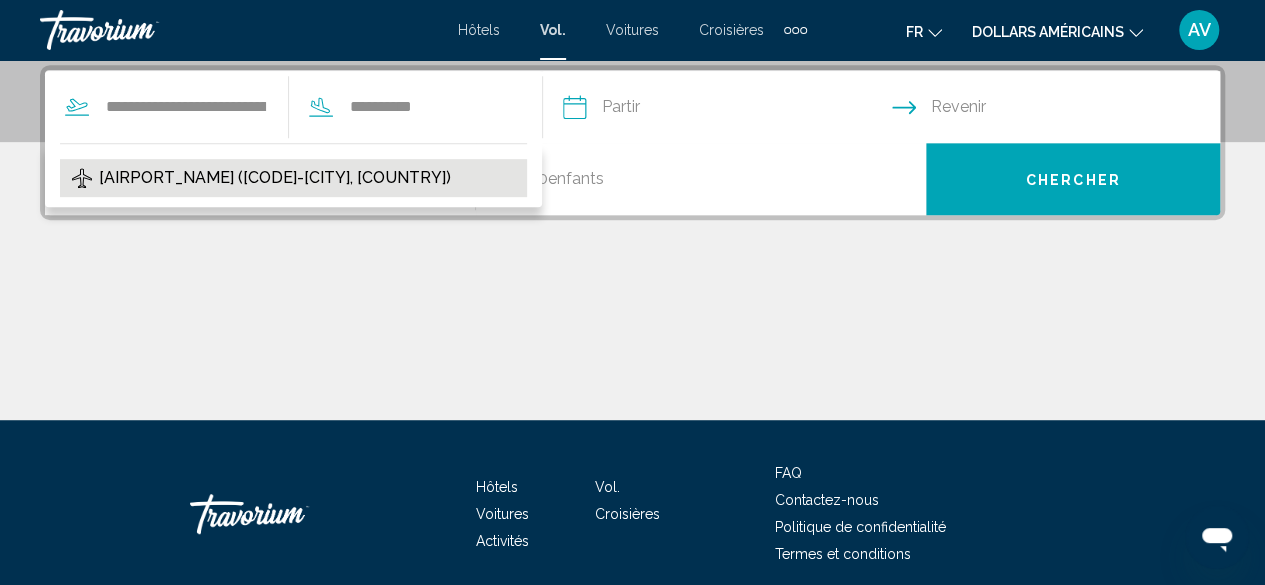 click on "[AIRPORT_NAME] ([CODE]-[CITY], [COUNTRY])" at bounding box center (275, 178) 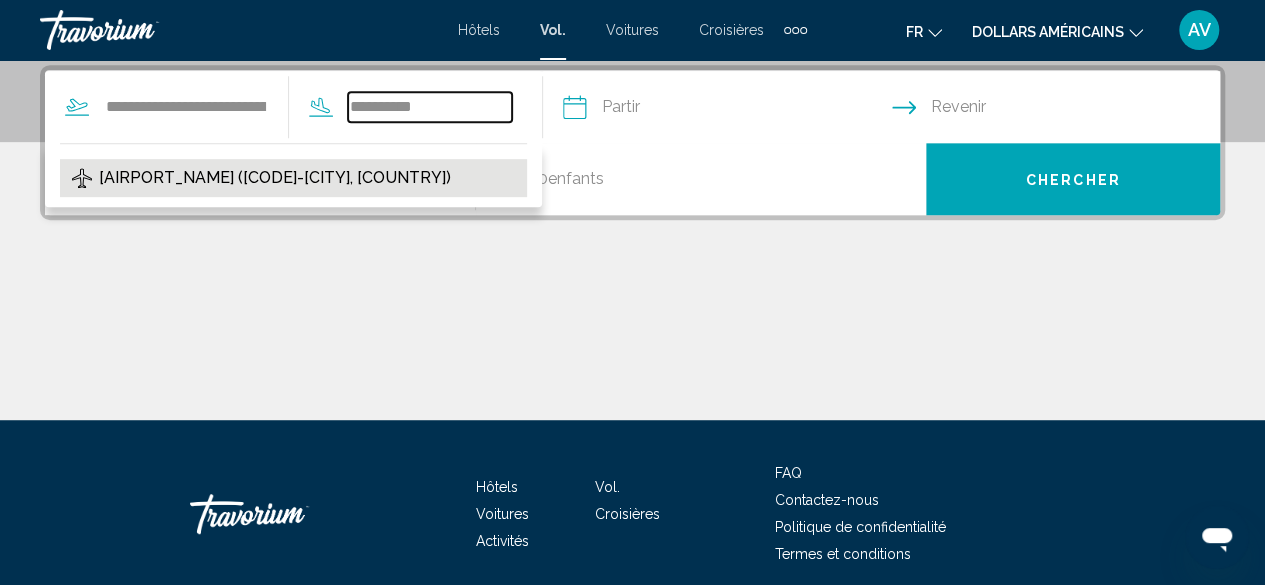 type on "**********" 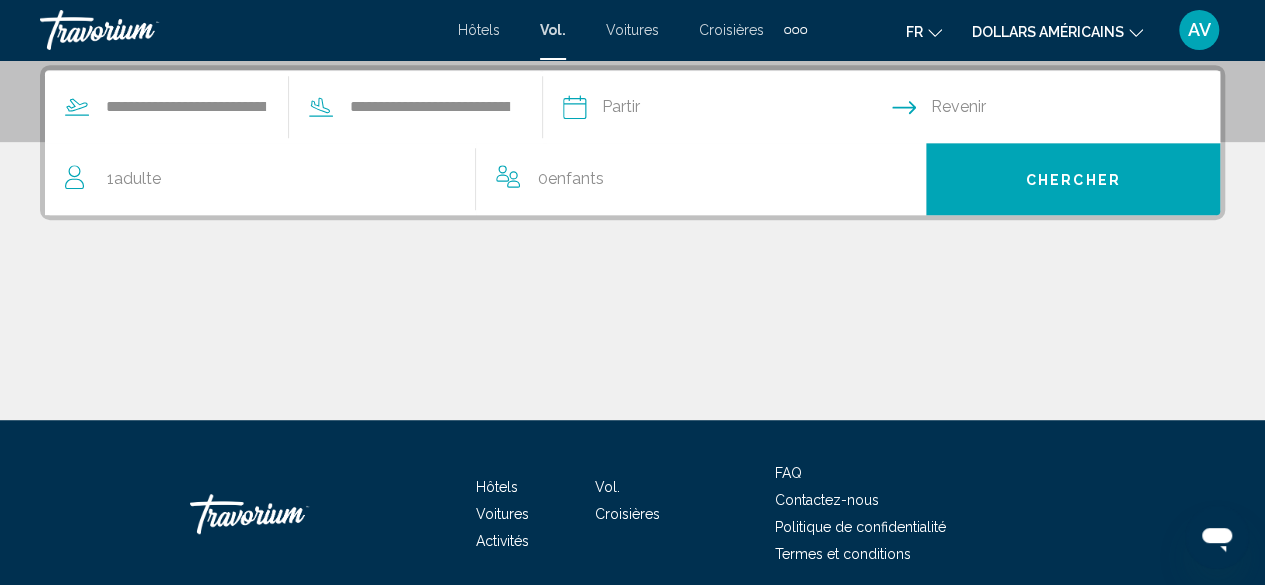 click at bounding box center [726, 110] 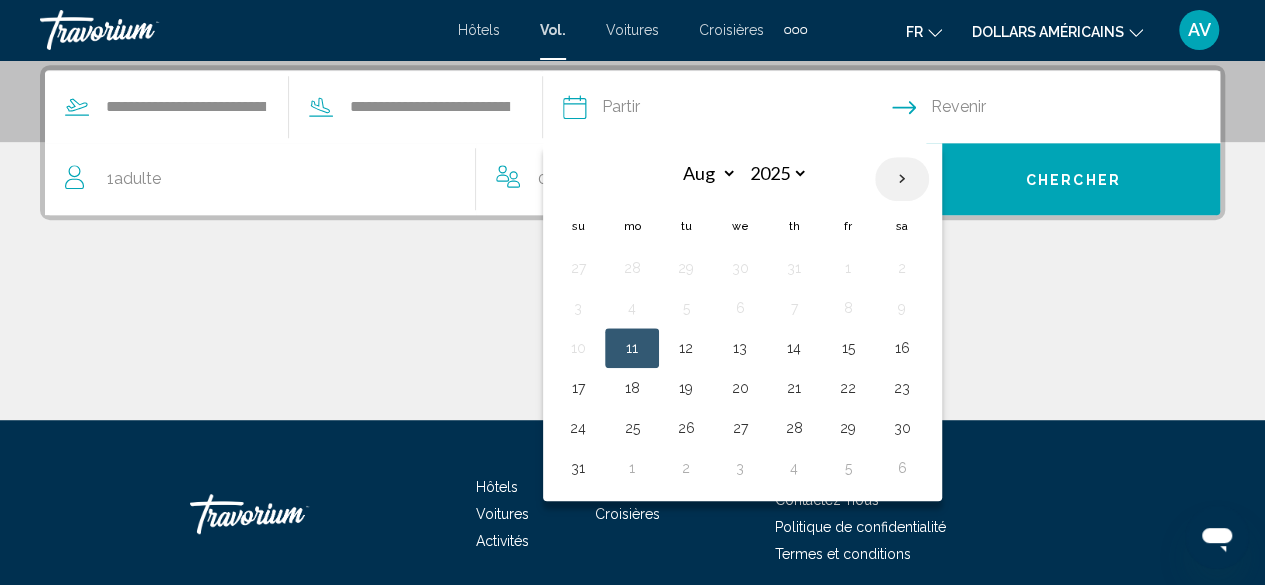 click at bounding box center [902, 179] 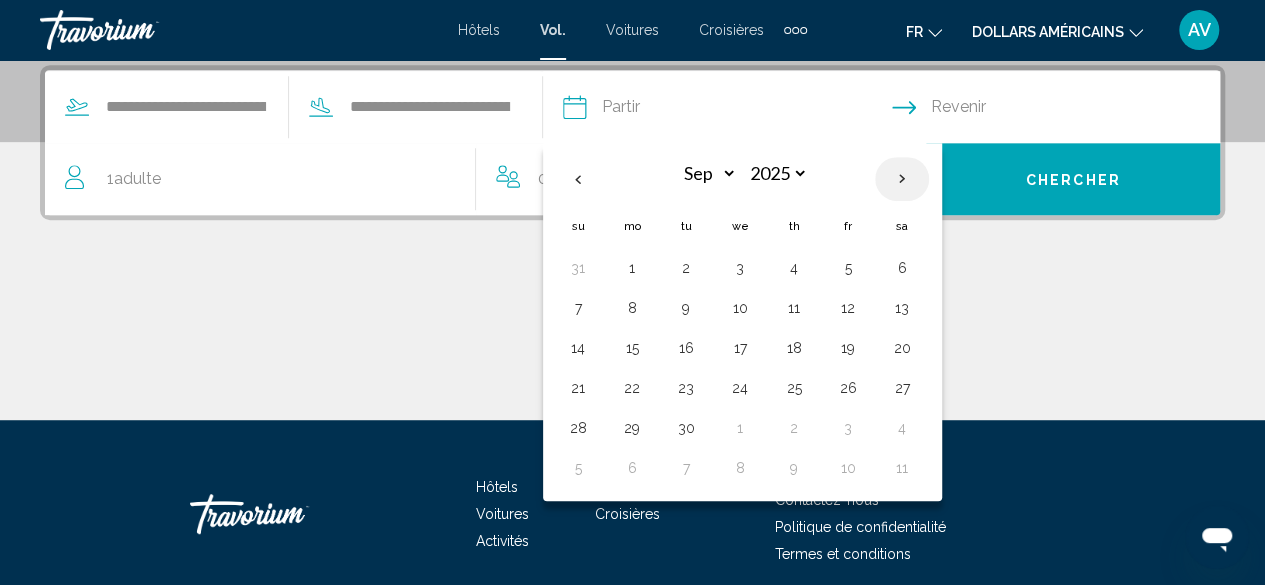 click at bounding box center [902, 179] 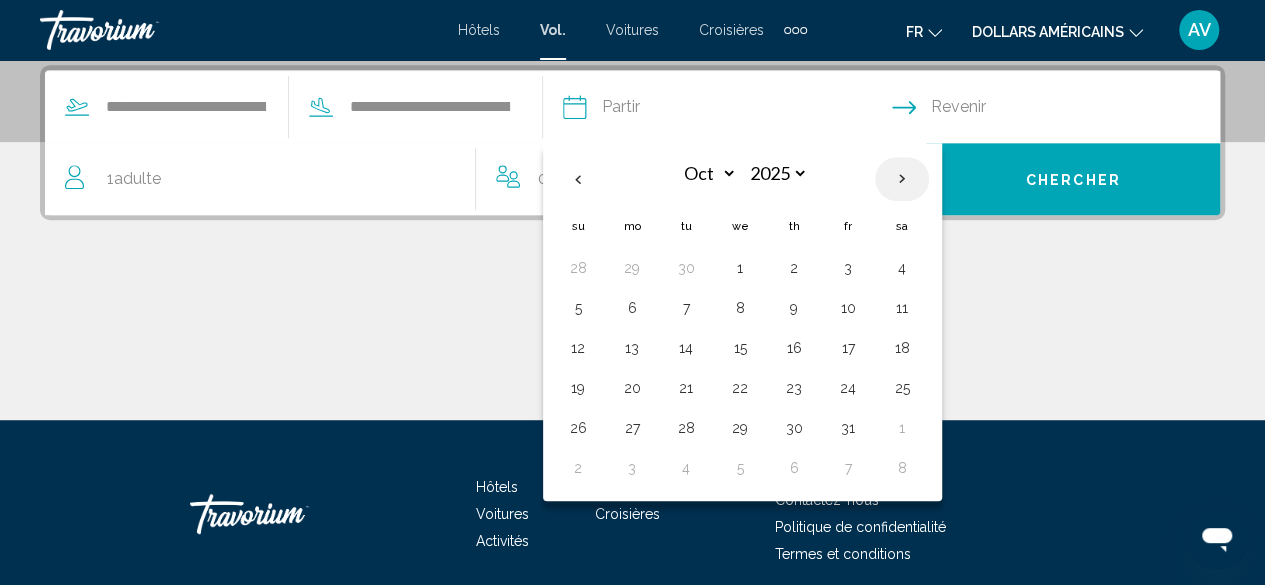 click at bounding box center [902, 179] 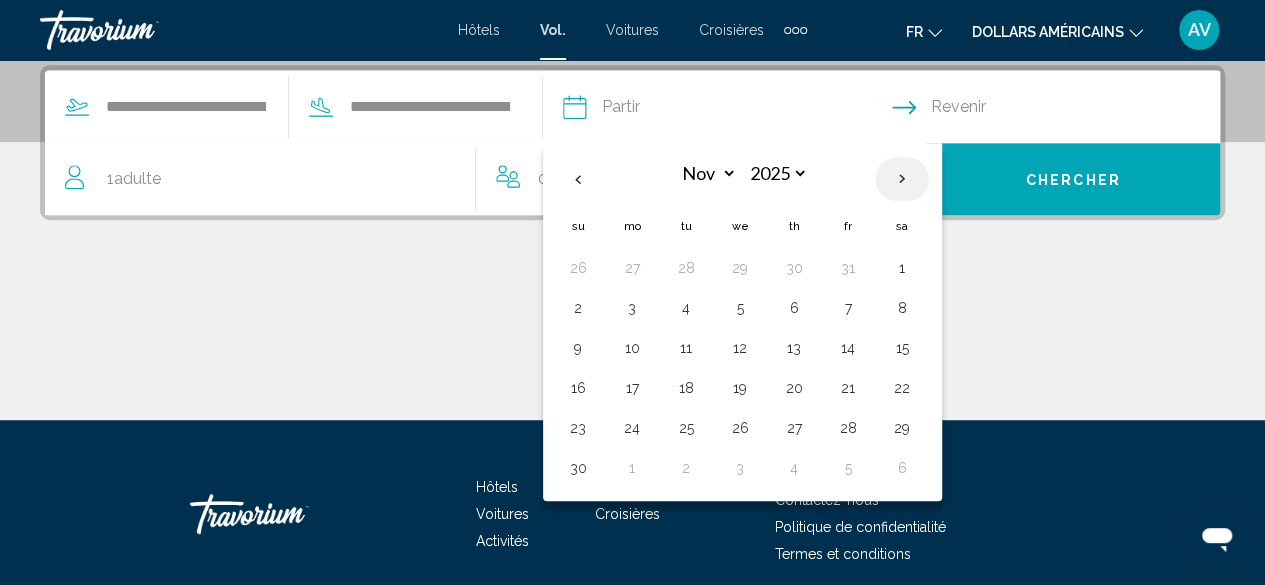 click at bounding box center (902, 179) 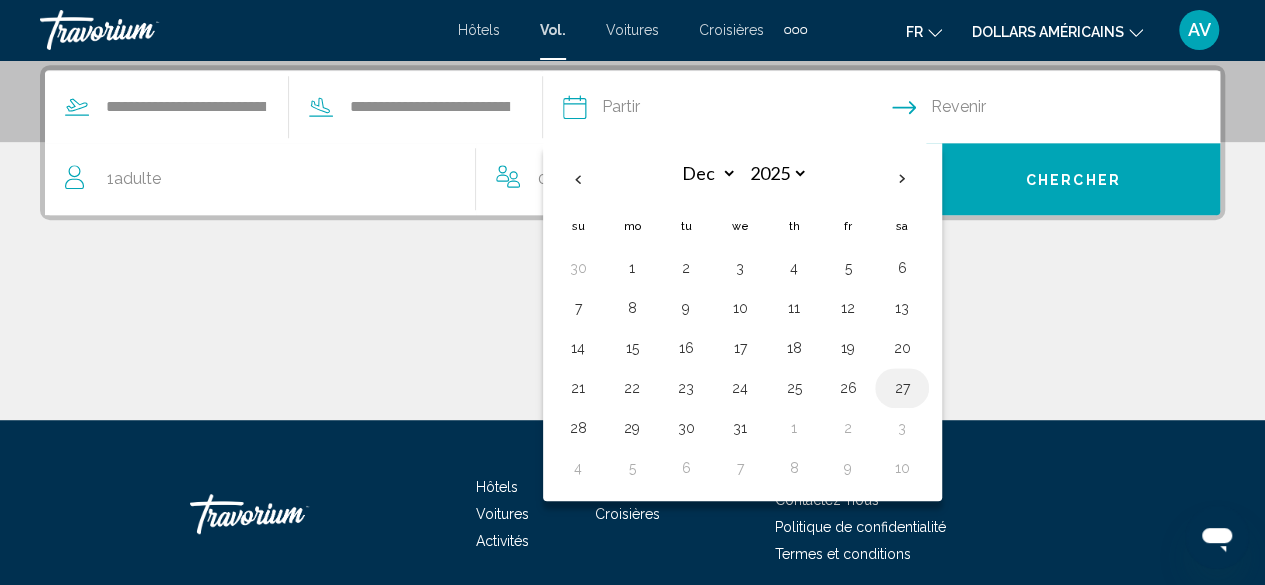 click on "27" at bounding box center (902, 388) 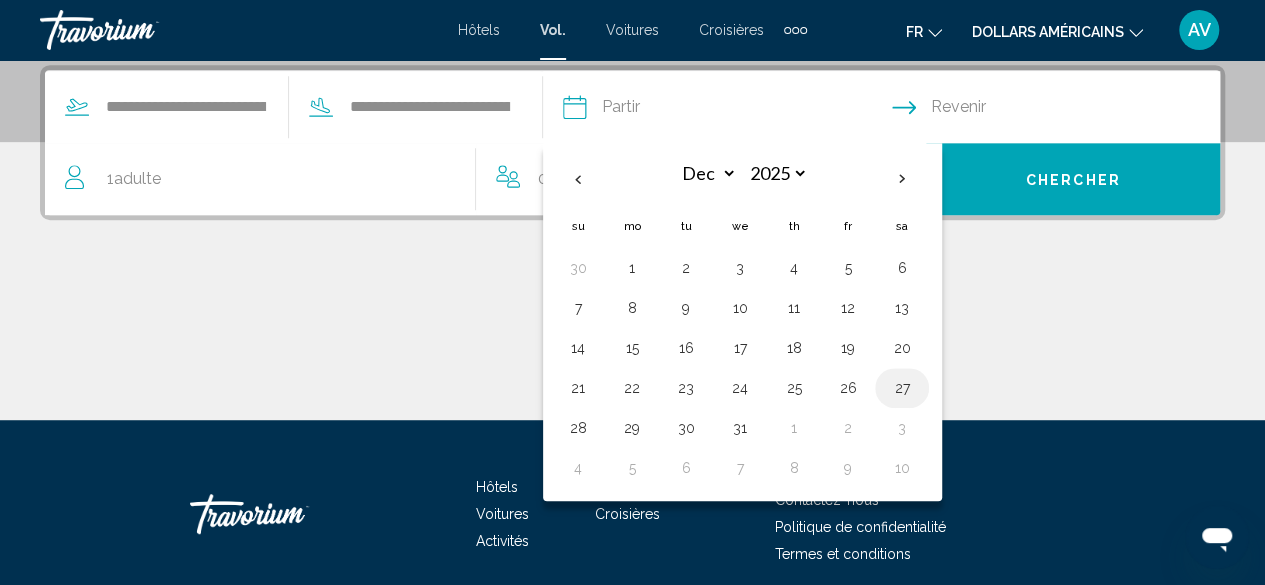 type on "**********" 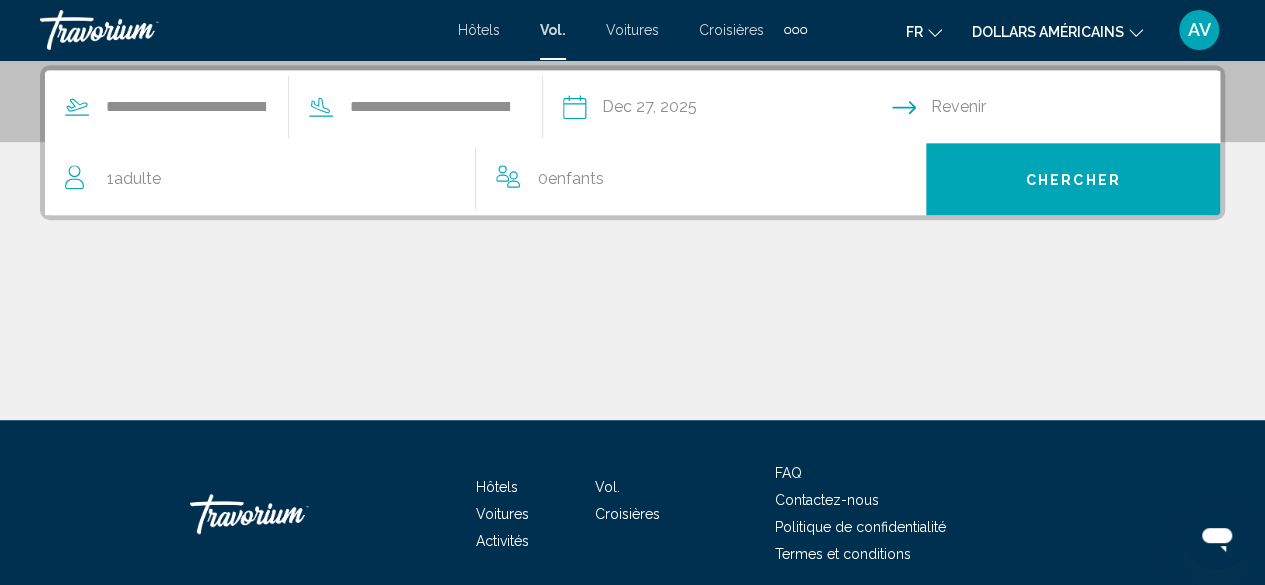click at bounding box center [1060, 110] 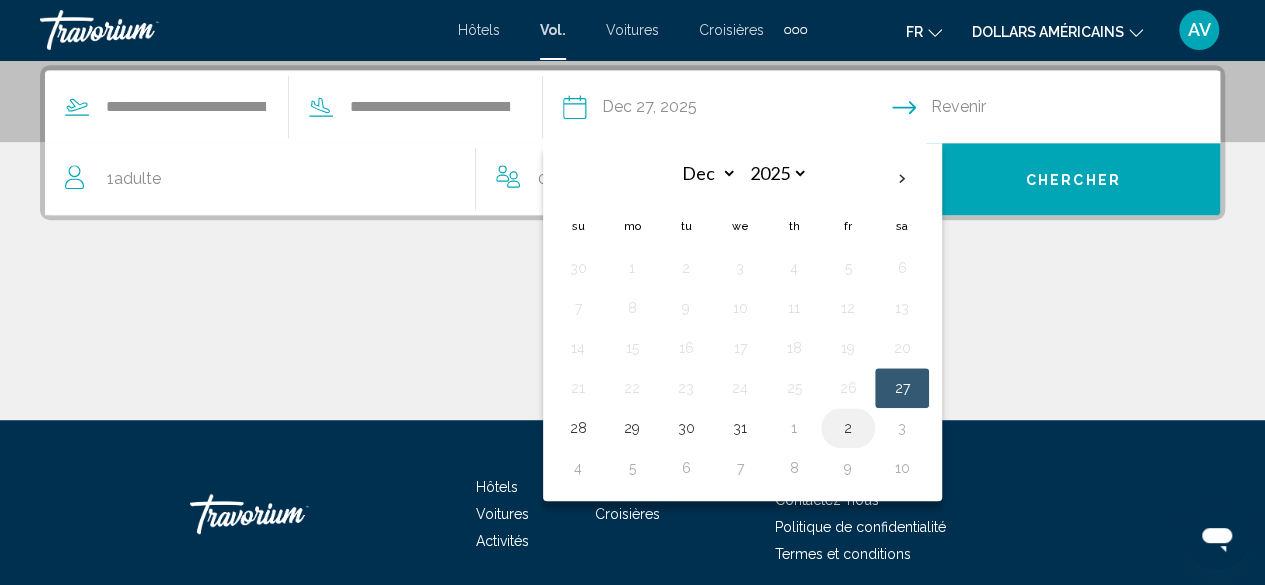 click on "2" at bounding box center [848, 428] 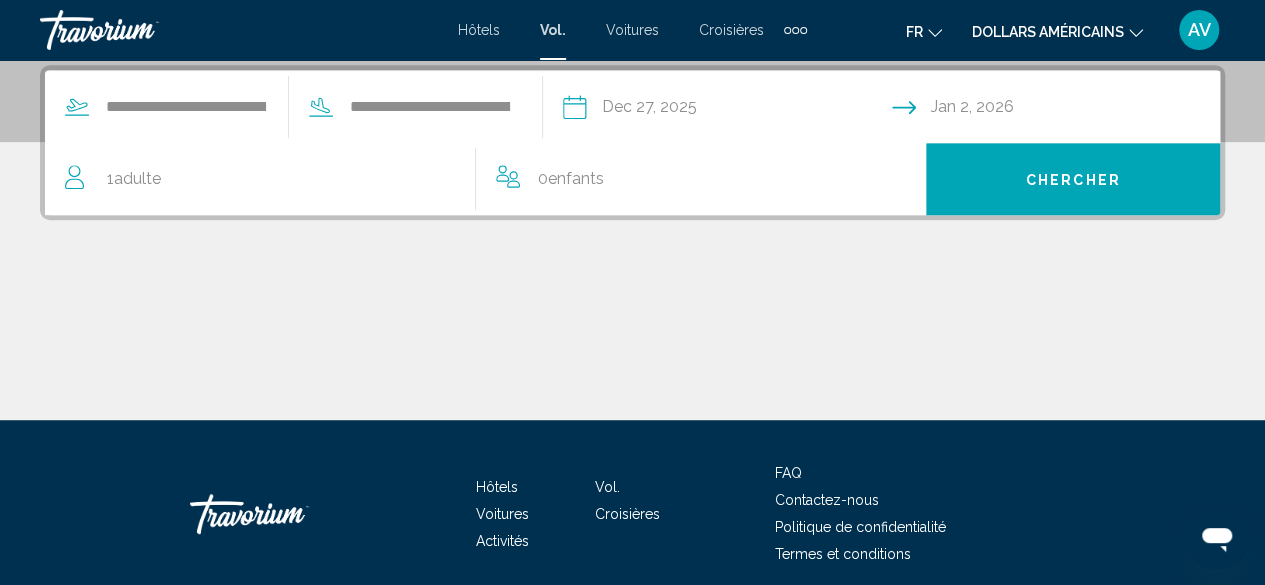 click on "0  Enfant Enfants" at bounding box center [701, 179] 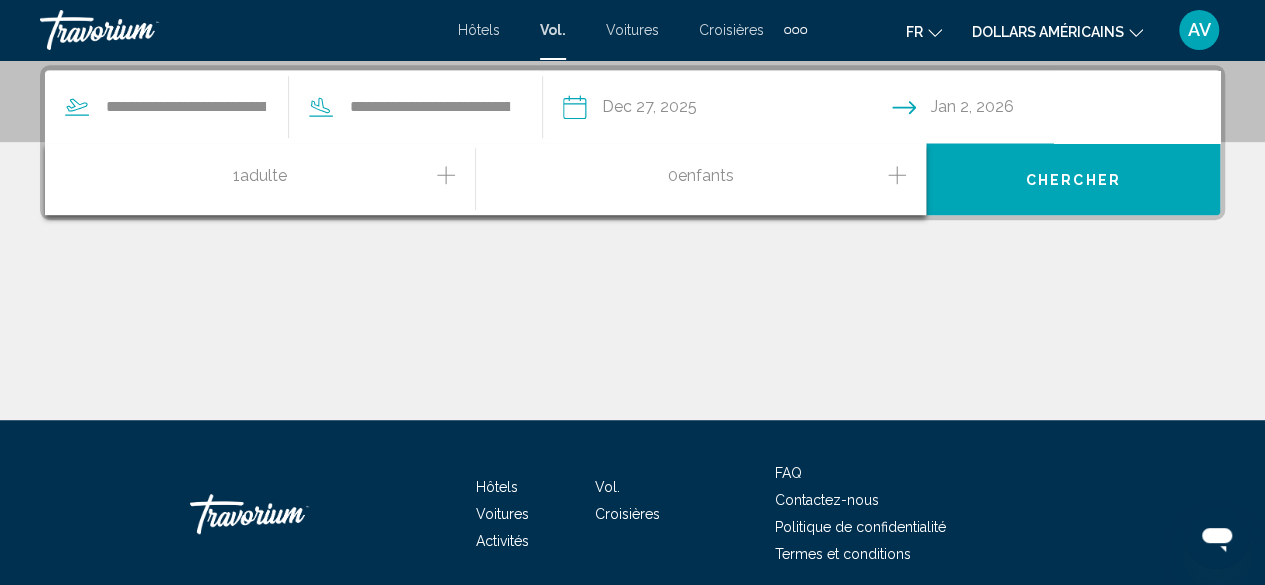 click 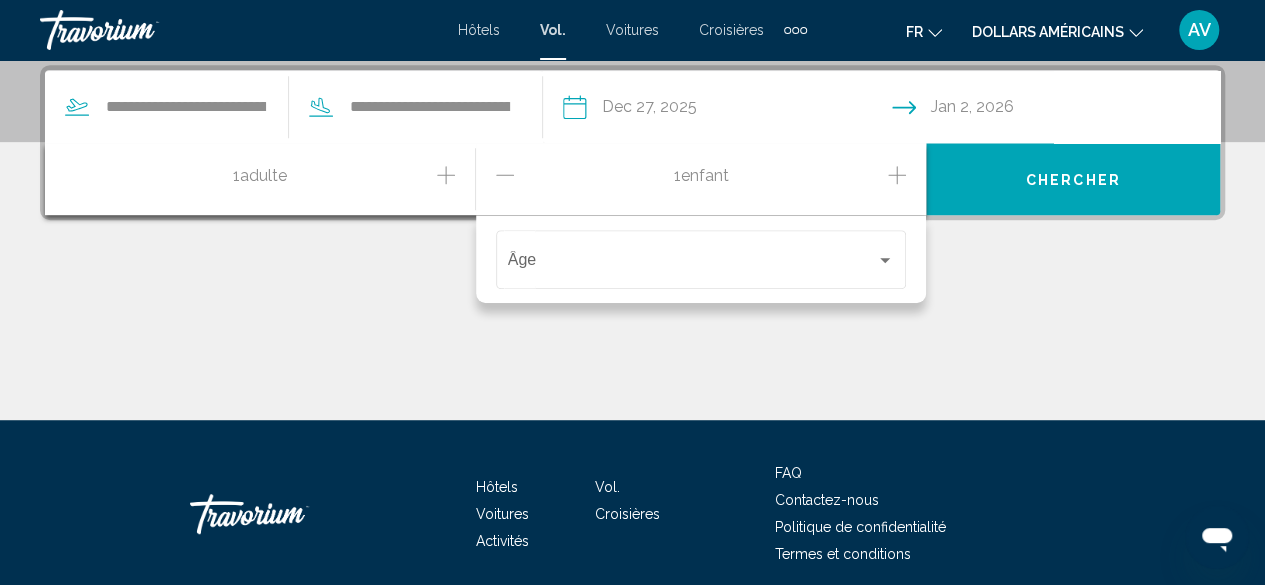 click 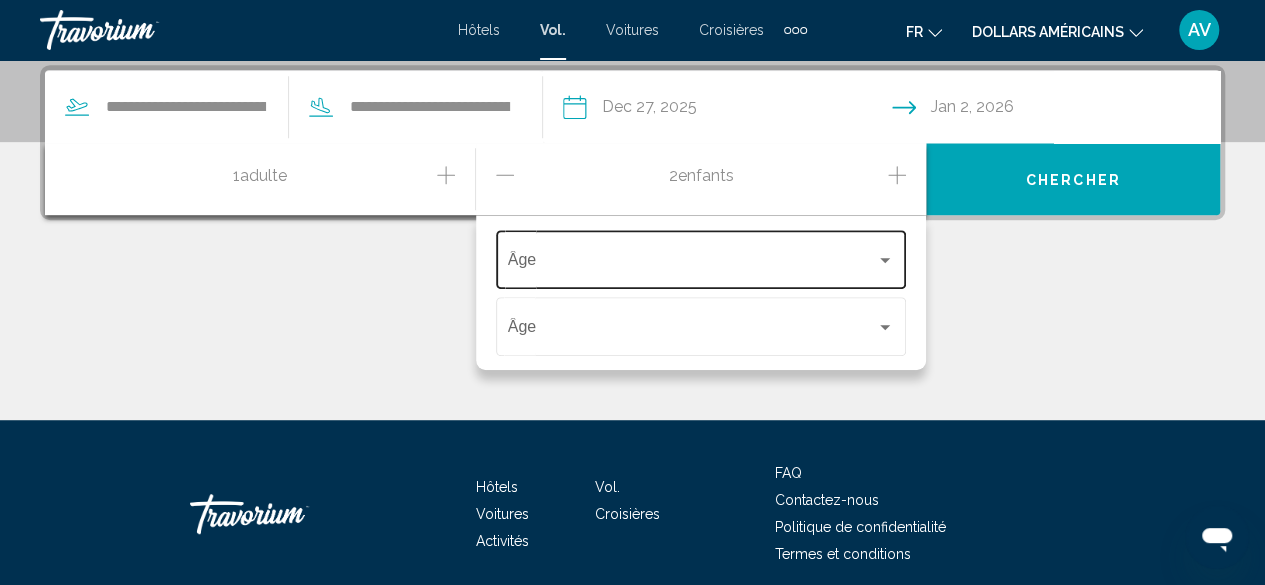 click at bounding box center [885, 260] 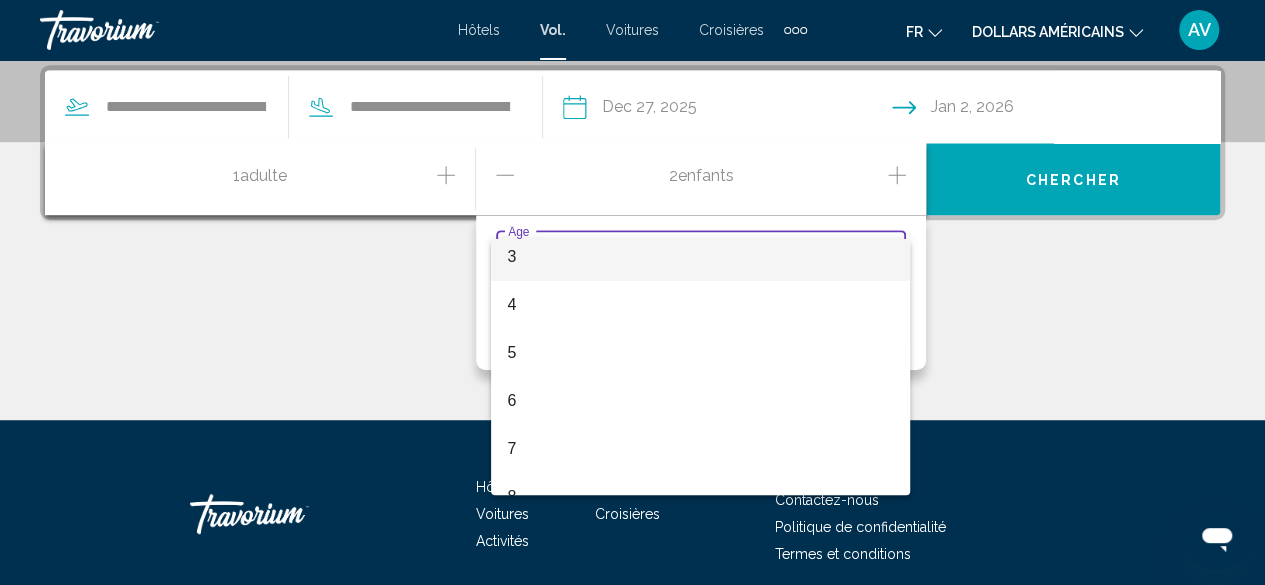 scroll, scrollTop: 300, scrollLeft: 0, axis: vertical 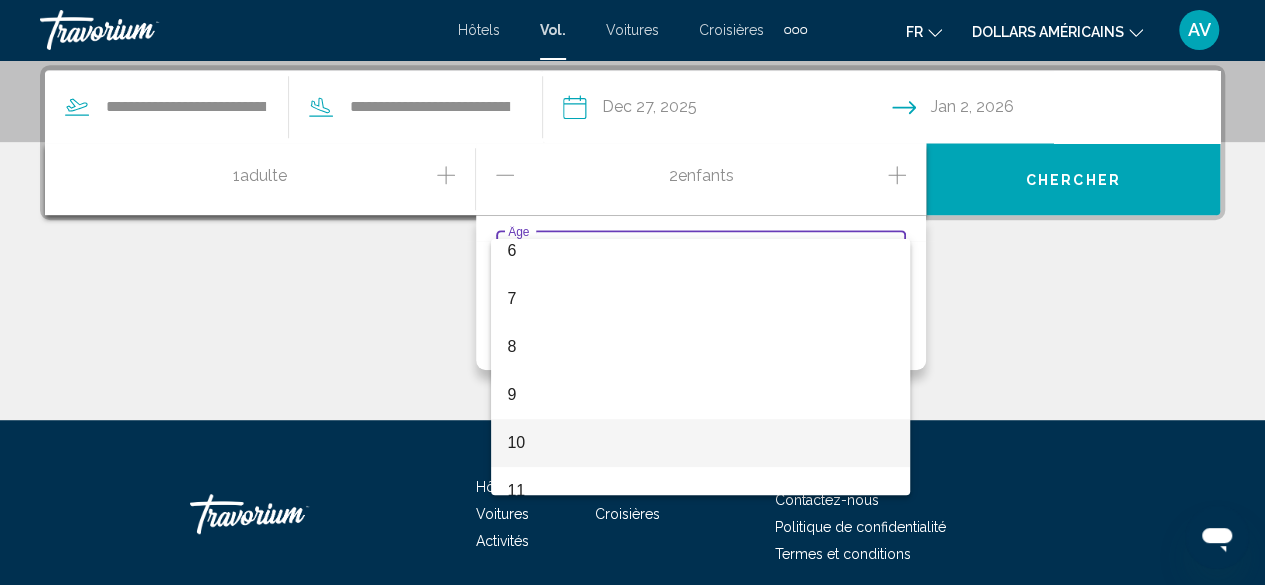 click on "10" at bounding box center [700, 443] 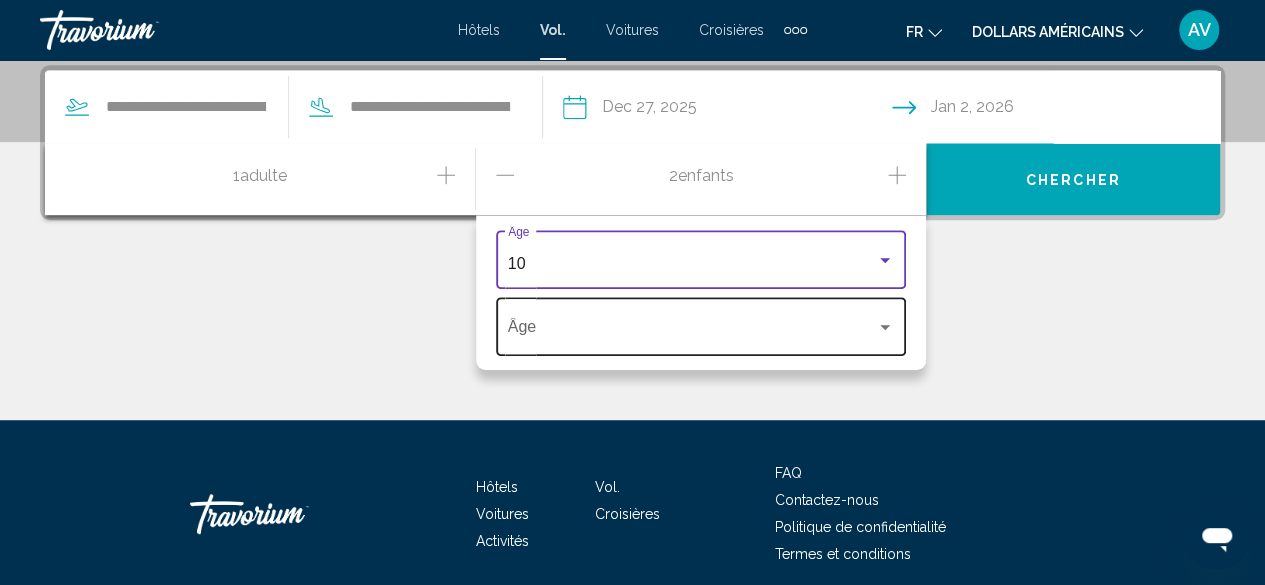 click at bounding box center [885, 327] 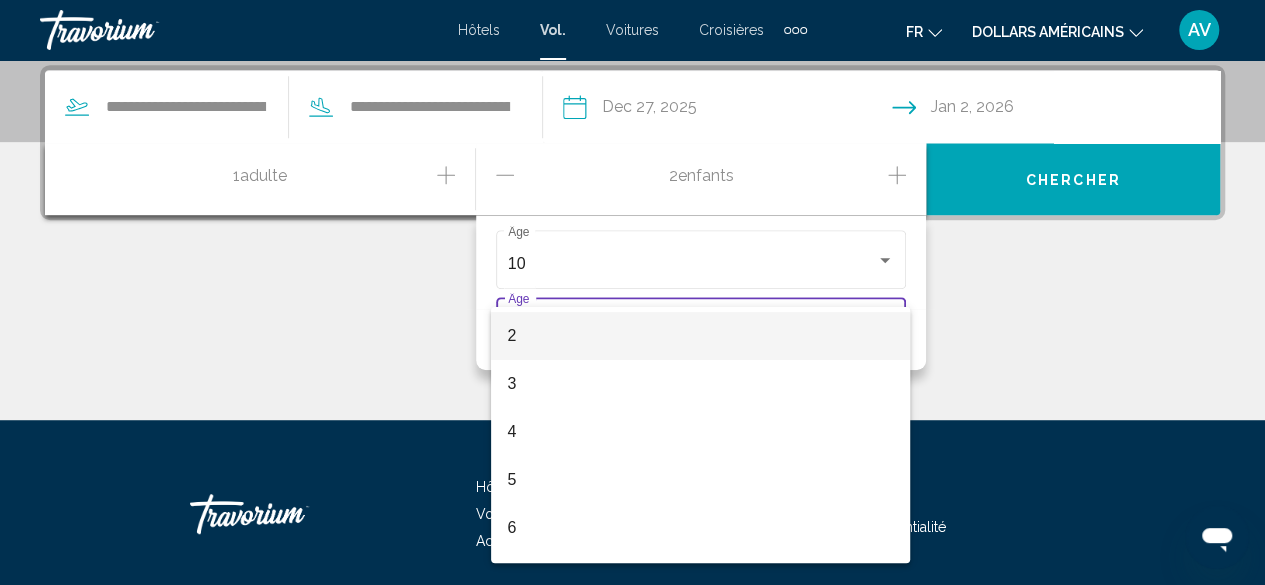 scroll, scrollTop: 200, scrollLeft: 0, axis: vertical 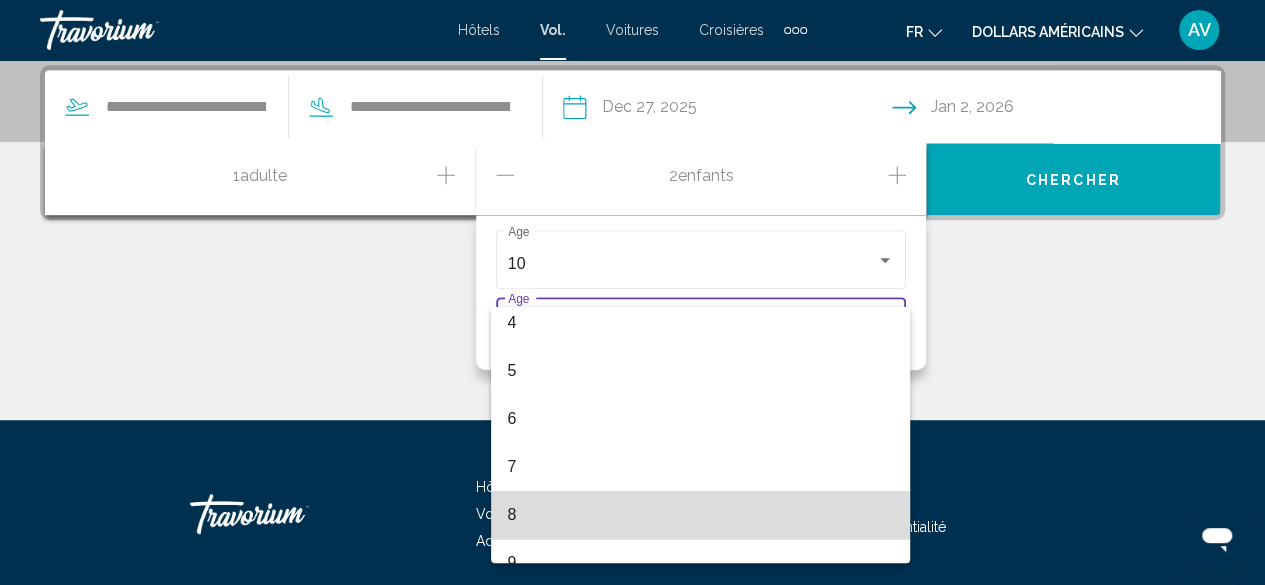 click on "8" at bounding box center (700, 515) 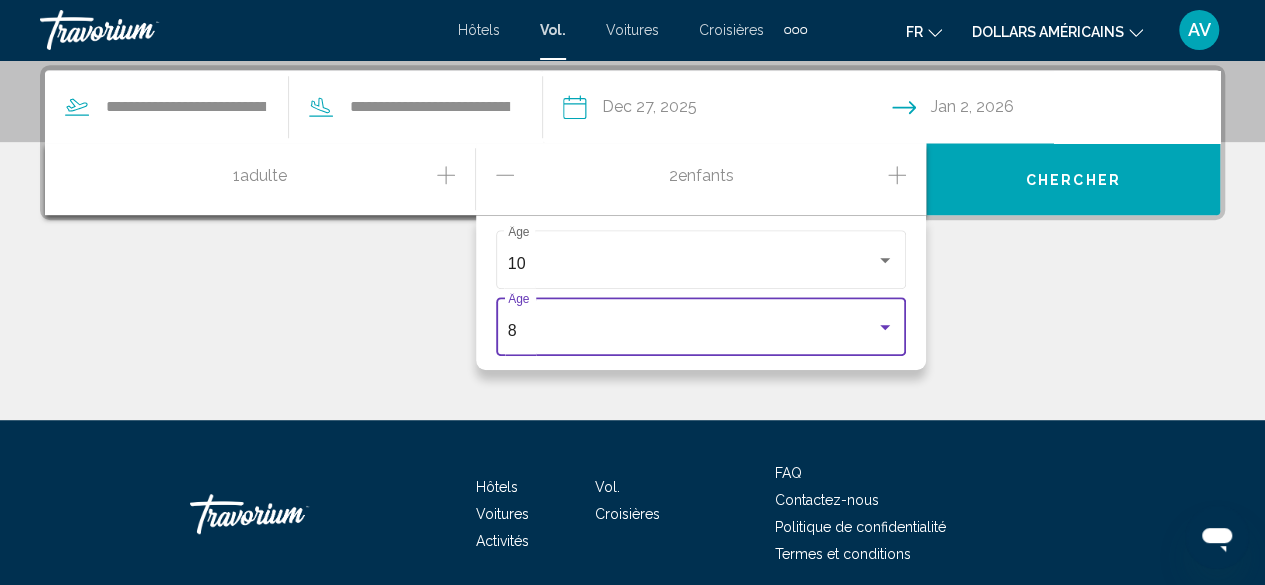 click on "Chercher" at bounding box center [1073, 179] 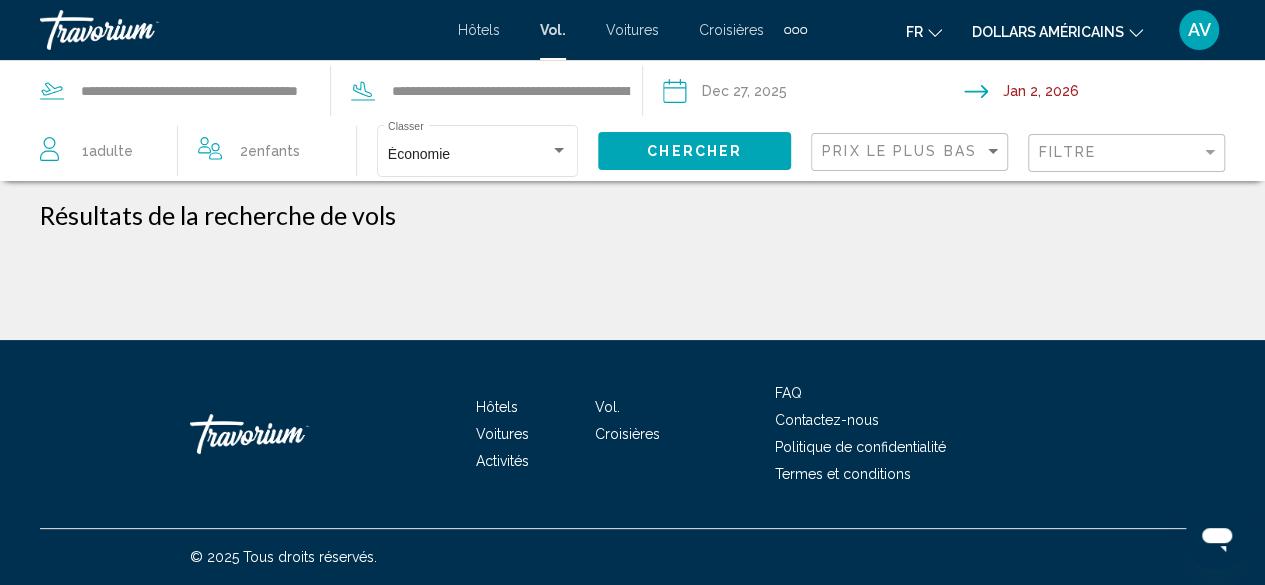 scroll, scrollTop: 0, scrollLeft: 0, axis: both 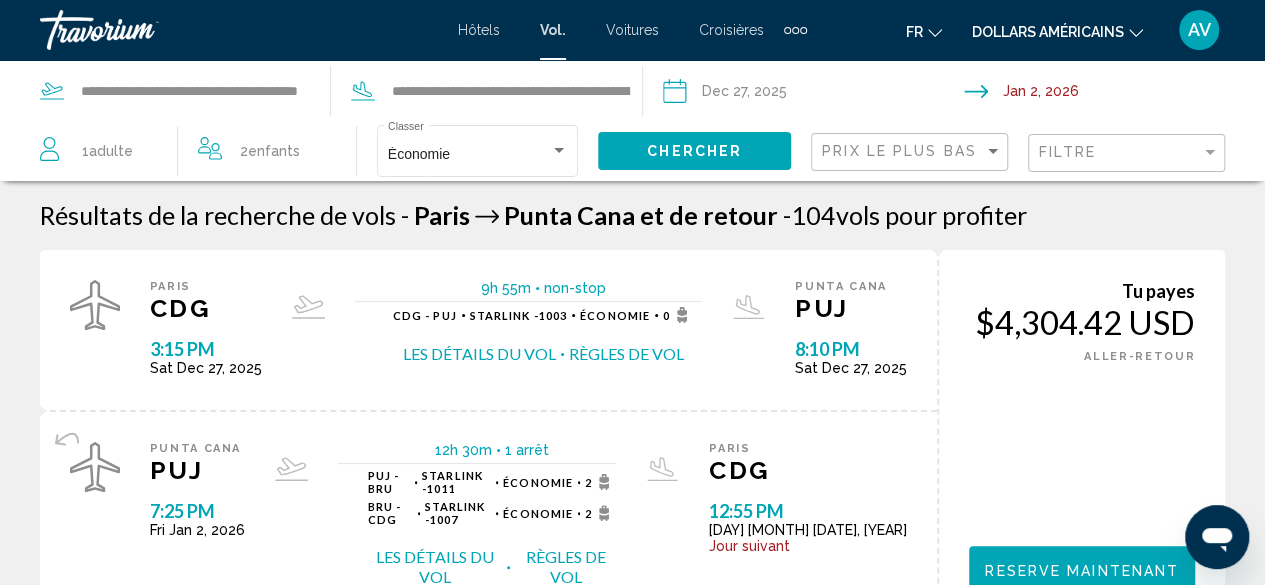 click 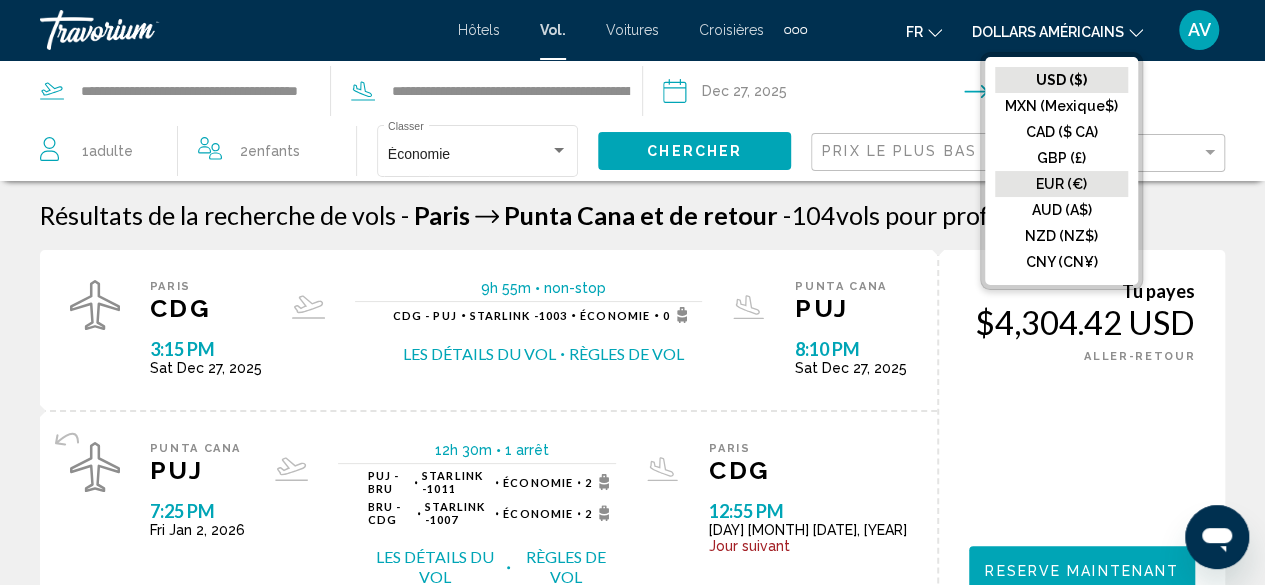 click on "EUR (€)" 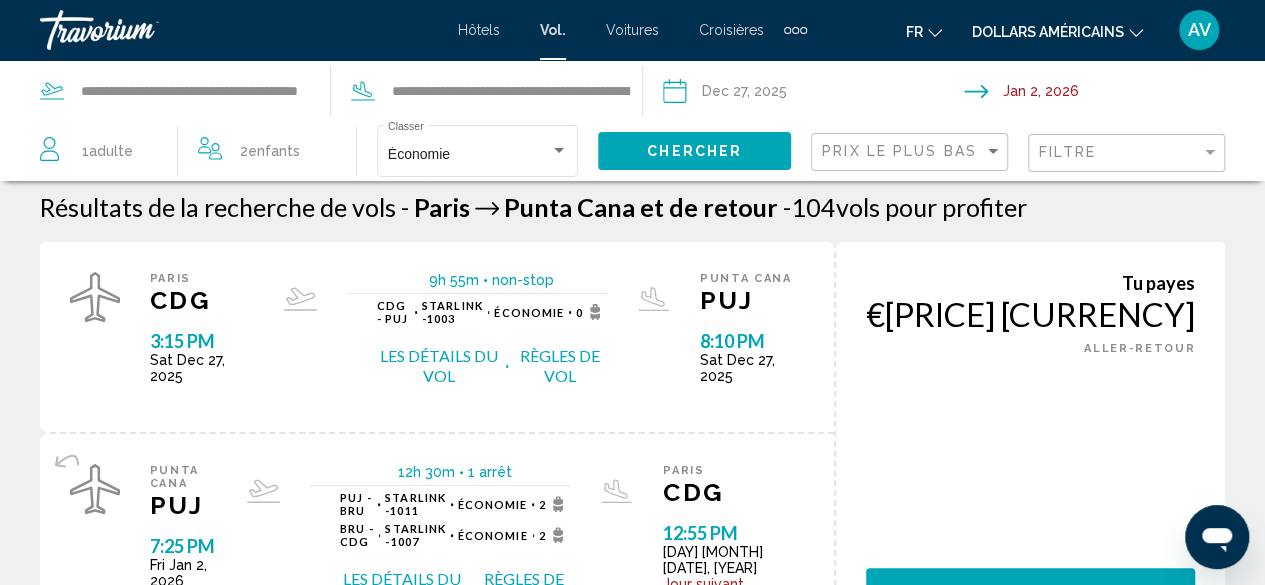 scroll, scrollTop: 0, scrollLeft: 0, axis: both 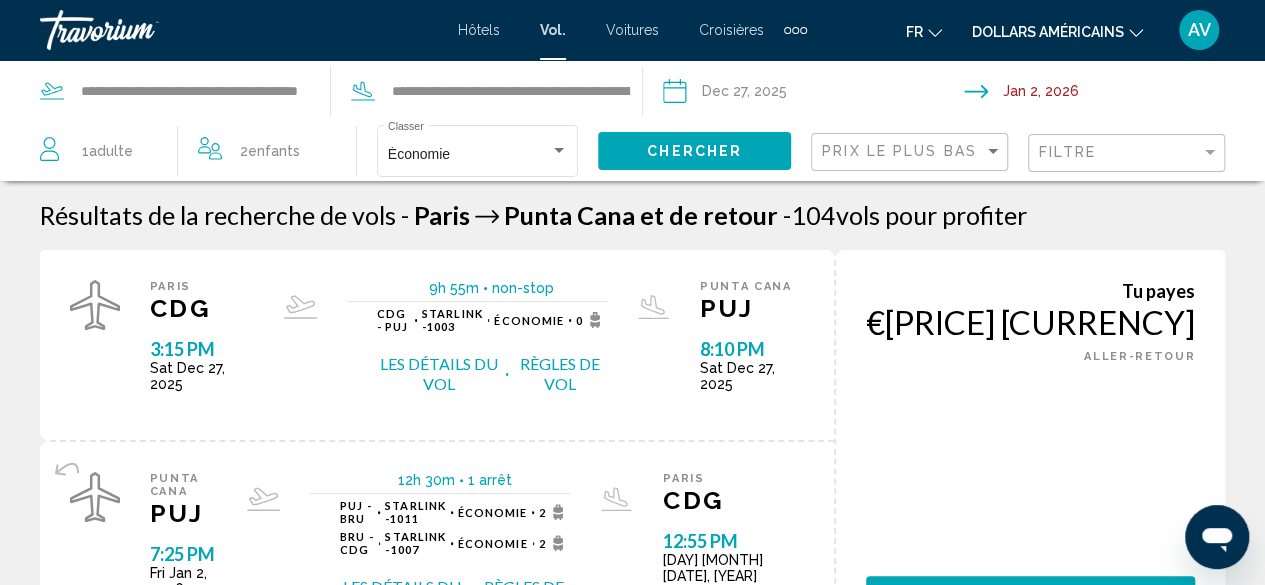 click on "Filtre" at bounding box center [1129, 153] 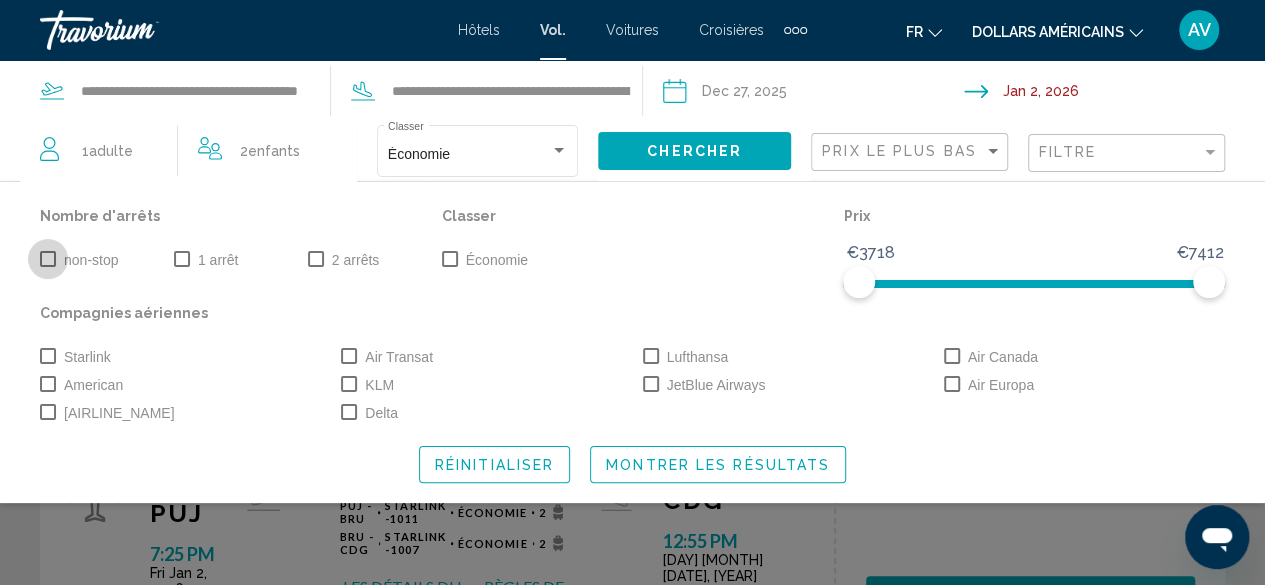 click on "non-stop" at bounding box center (79, 260) 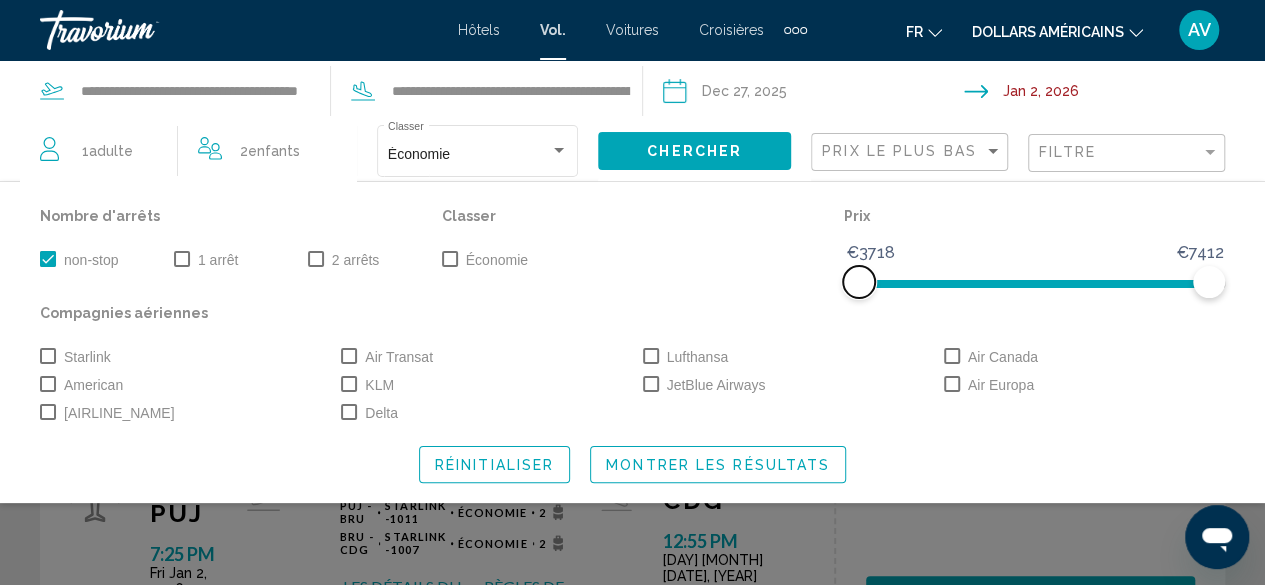 drag, startPoint x: 856, startPoint y: 278, endPoint x: 828, endPoint y: 274, distance: 28.284271 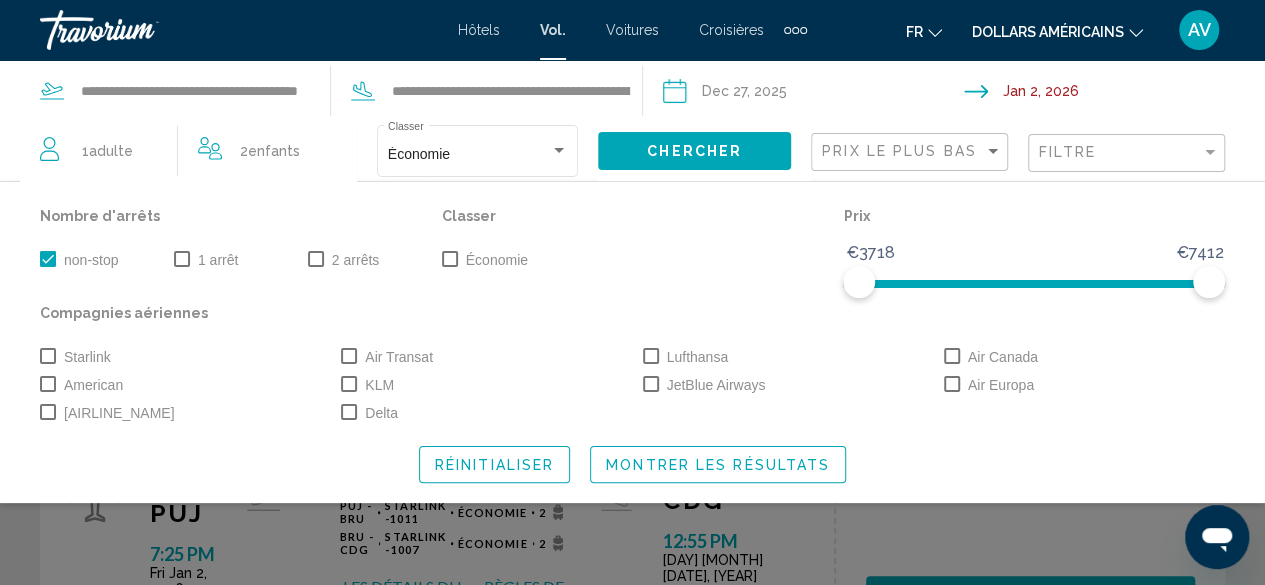 click at bounding box center (450, 259) 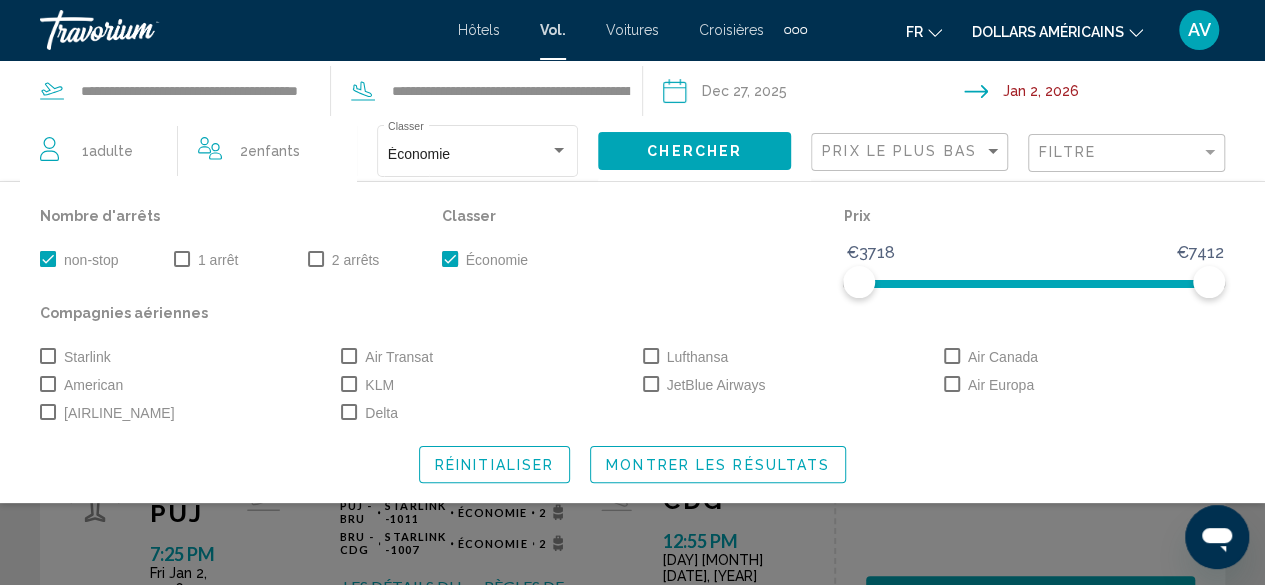 click on "Montrer les résultats" 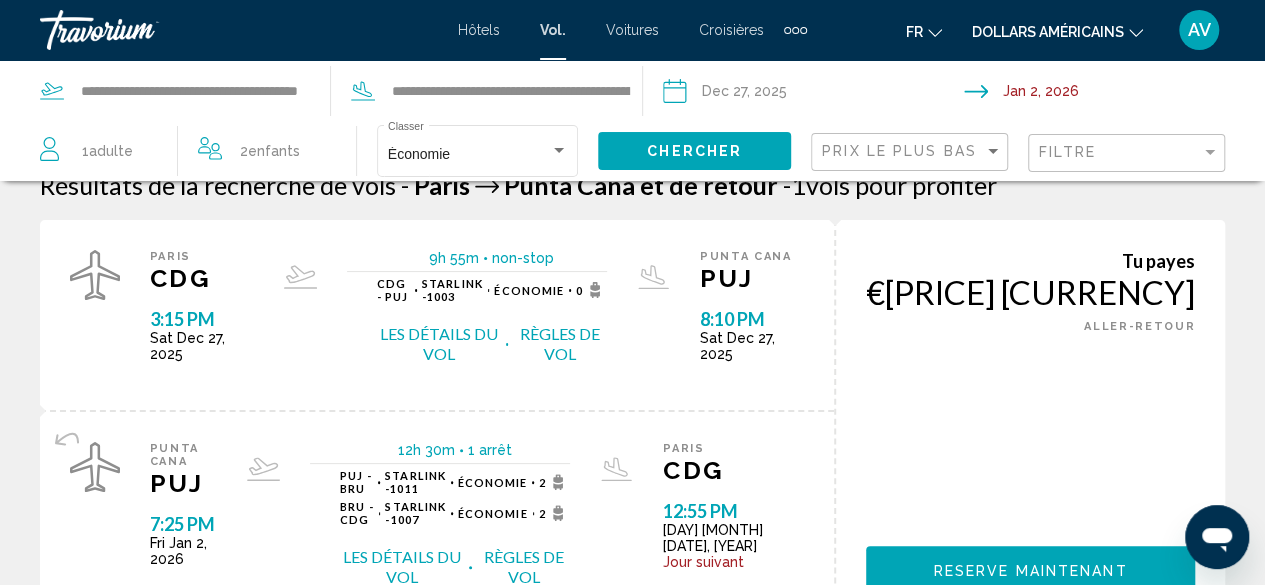 scroll, scrollTop: 0, scrollLeft: 0, axis: both 